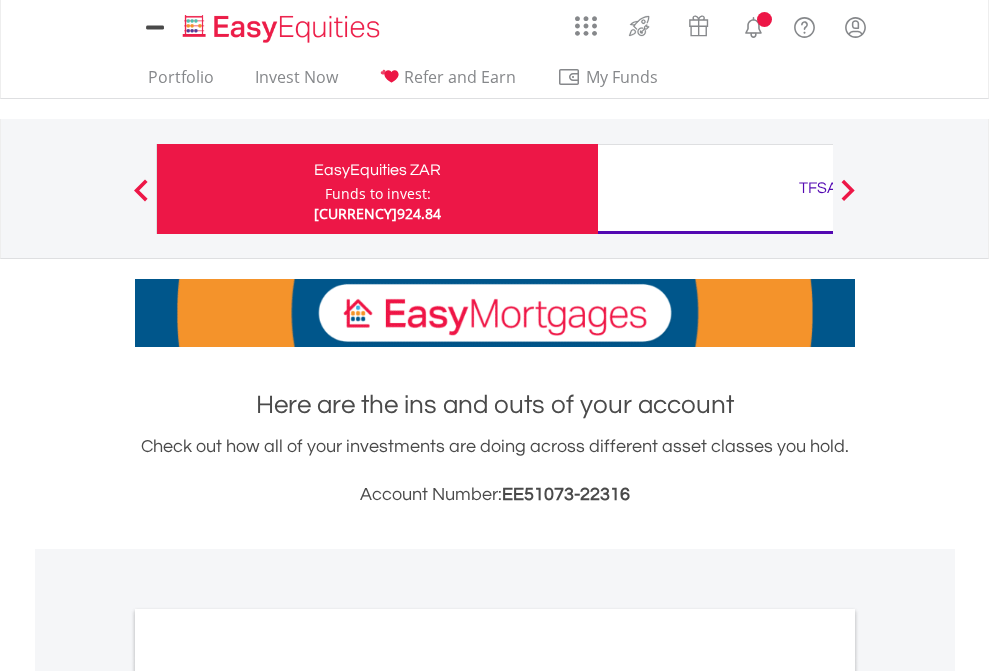 scroll, scrollTop: 0, scrollLeft: 0, axis: both 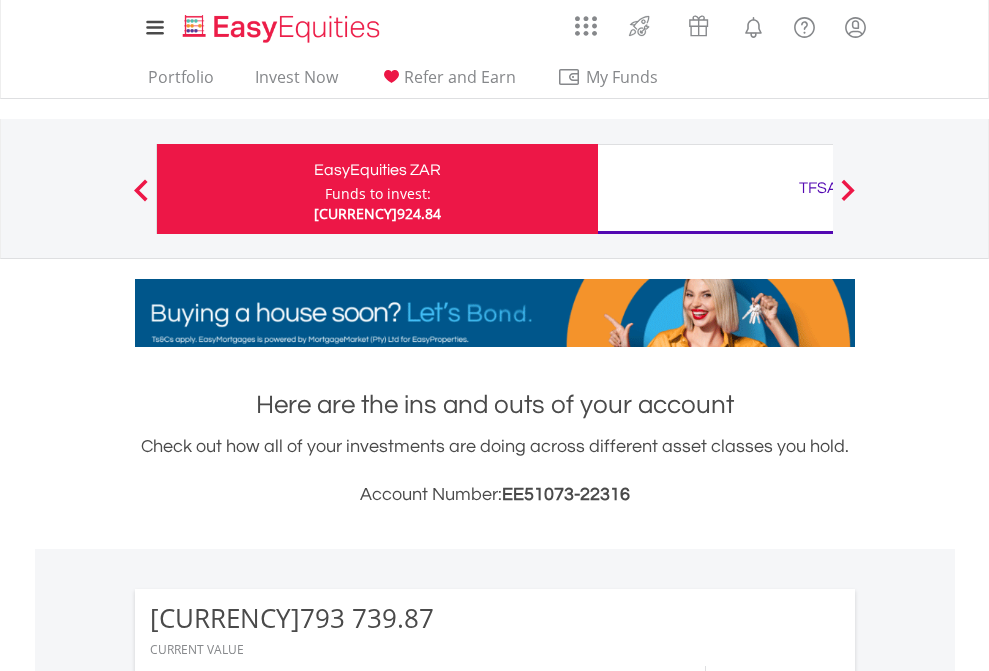 click on "Funds to invest:" at bounding box center (377, 194) 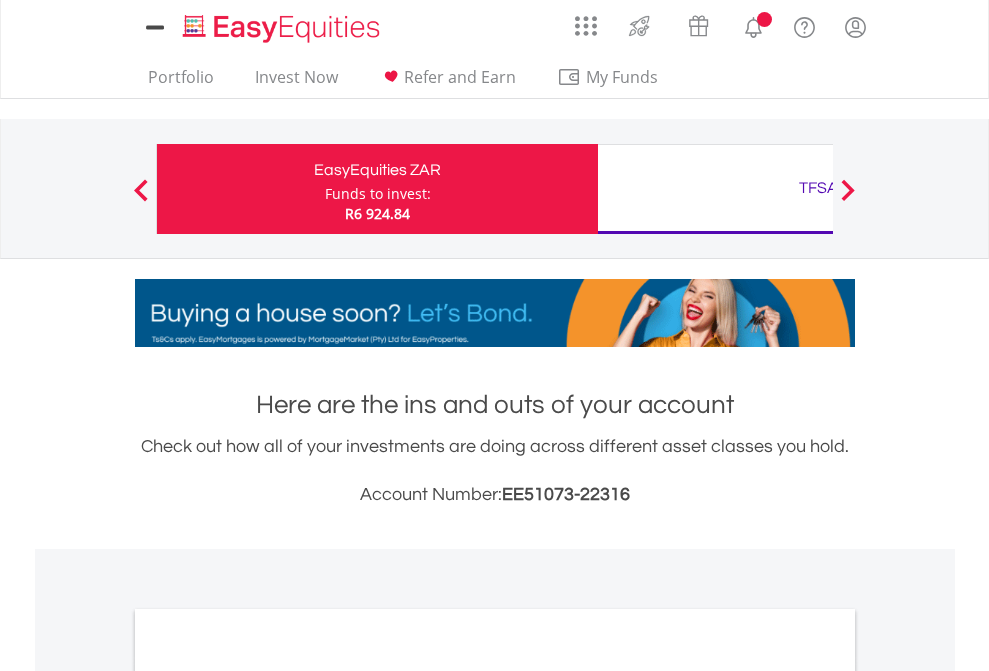 scroll, scrollTop: 0, scrollLeft: 0, axis: both 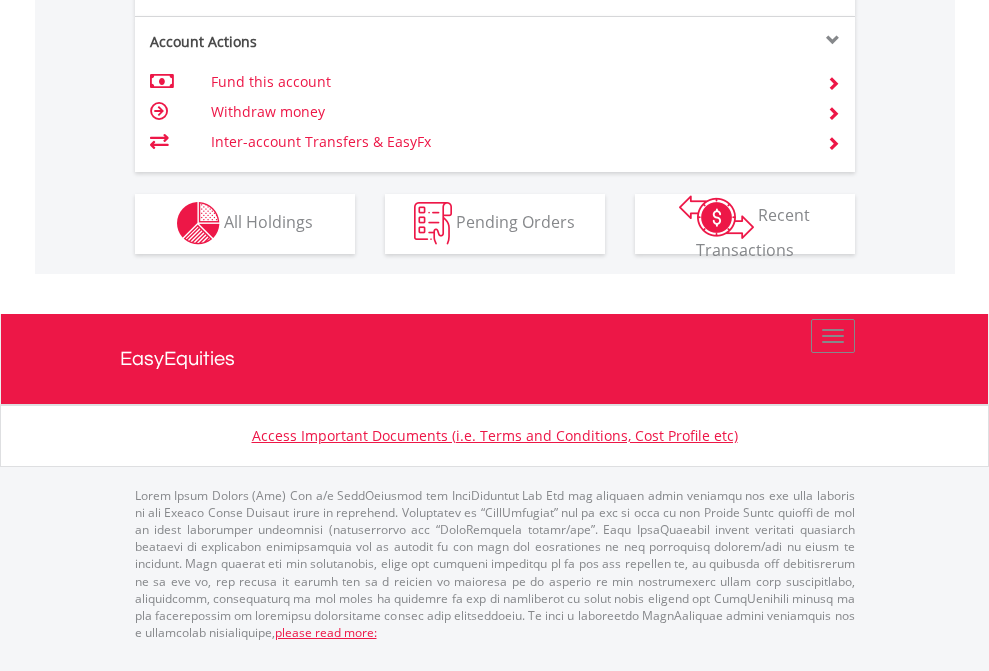 click on "Investment types" at bounding box center (706, -337) 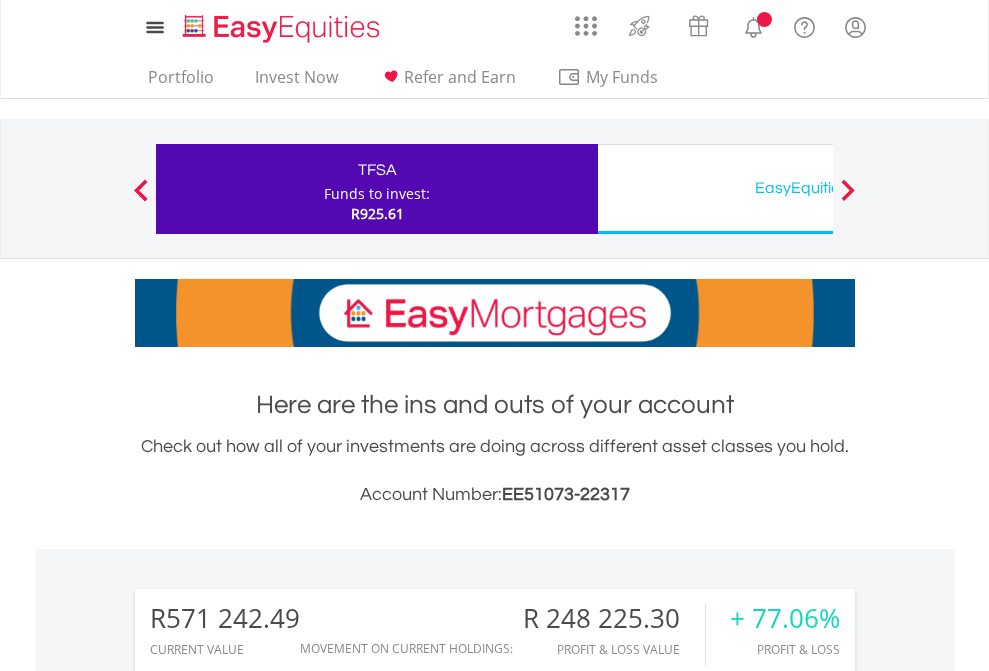 scroll, scrollTop: 0, scrollLeft: 0, axis: both 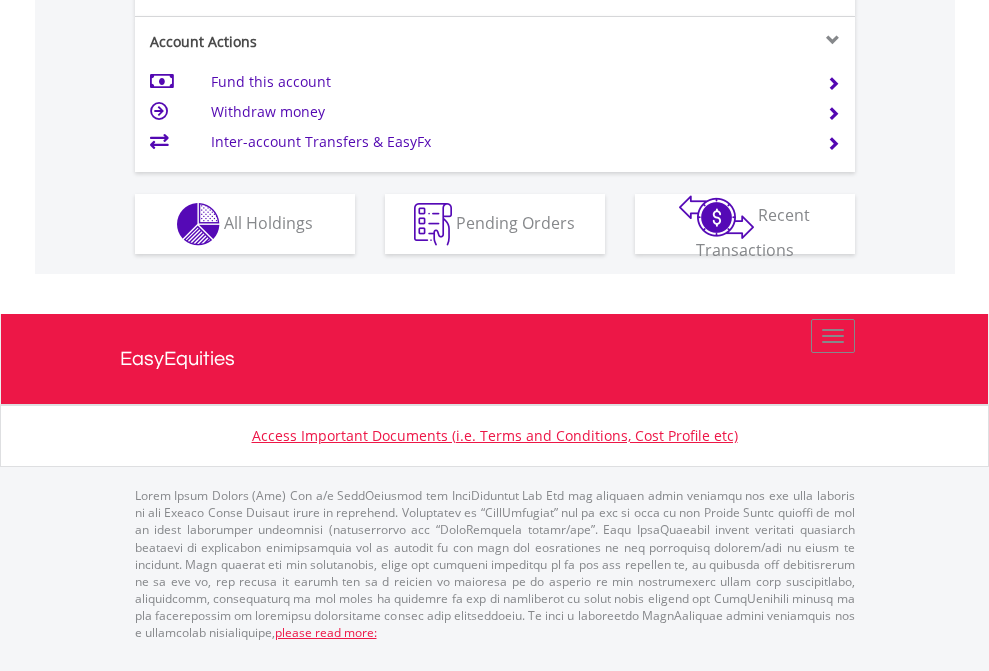 click on "Investment types" at bounding box center [706, -337] 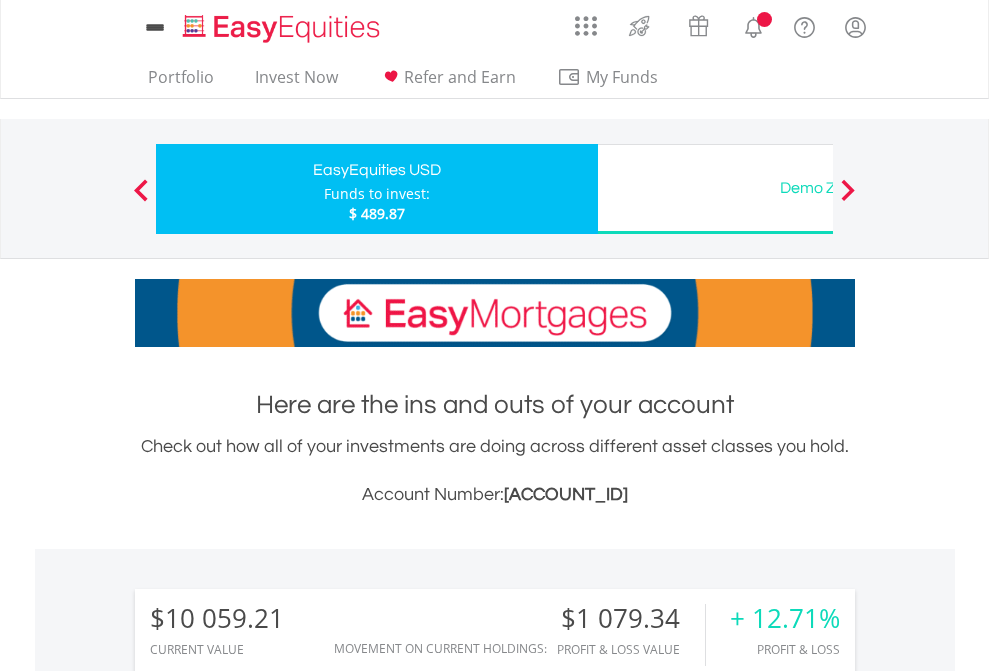 scroll, scrollTop: 0, scrollLeft: 0, axis: both 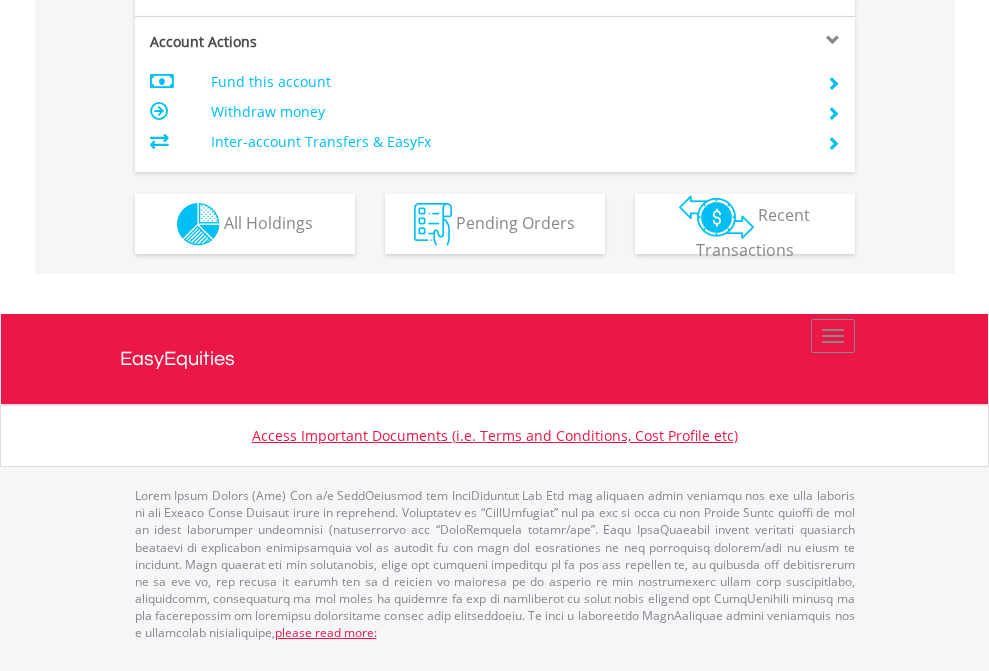 click on "Investment types" at bounding box center [706, -337] 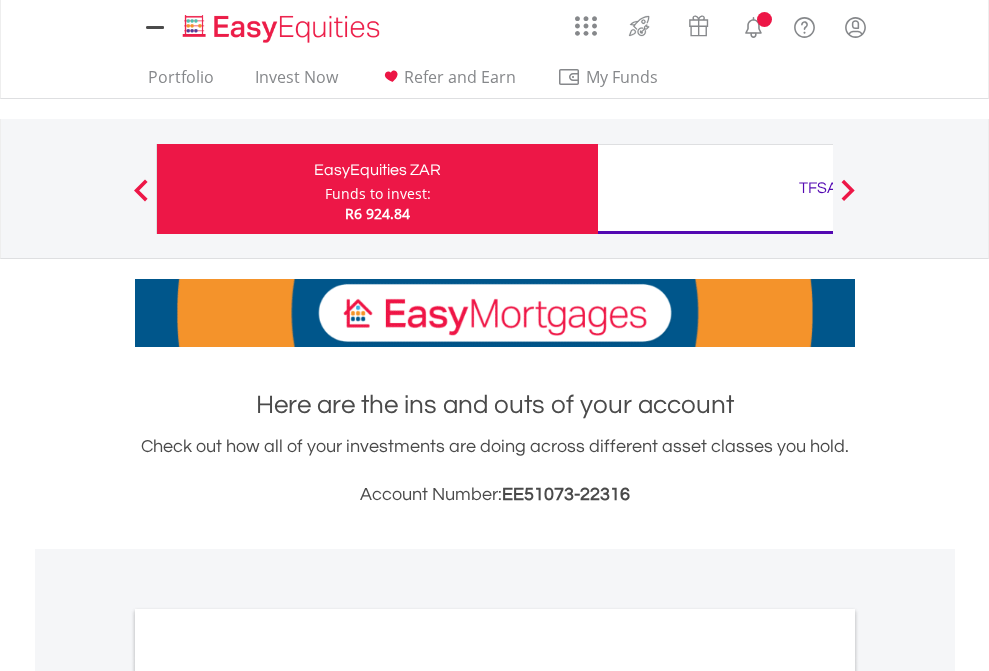 scroll, scrollTop: 0, scrollLeft: 0, axis: both 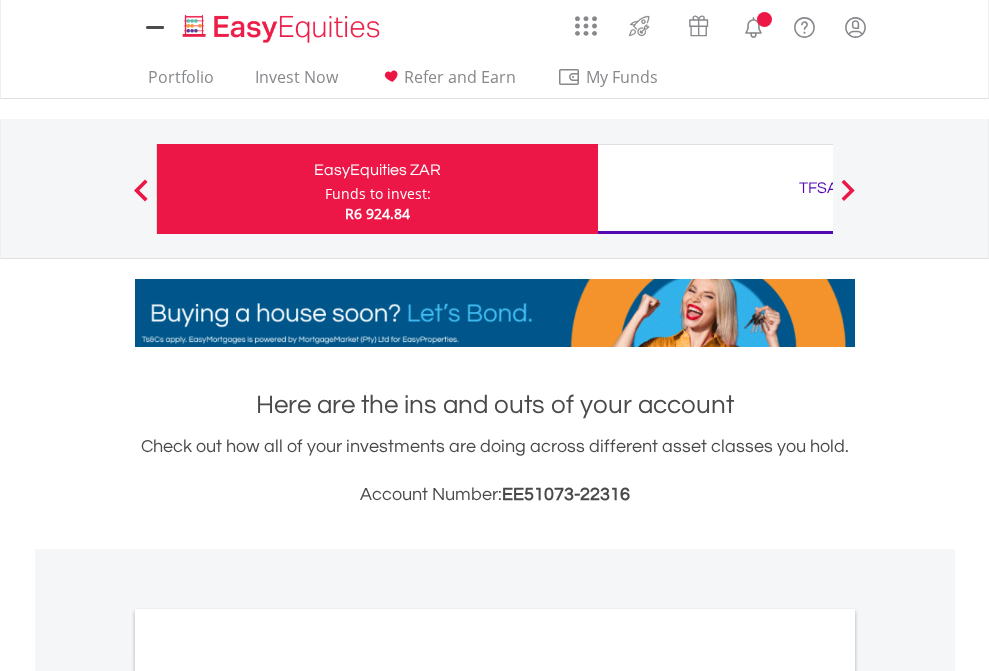 click on "All Holdings" at bounding box center (268, 1096) 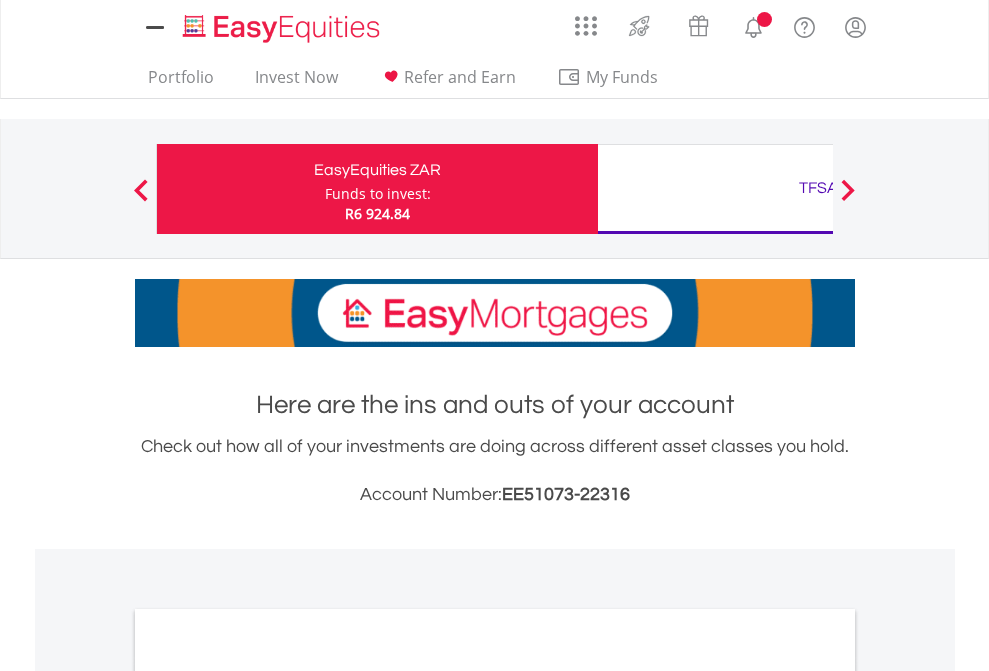scroll, scrollTop: 1202, scrollLeft: 0, axis: vertical 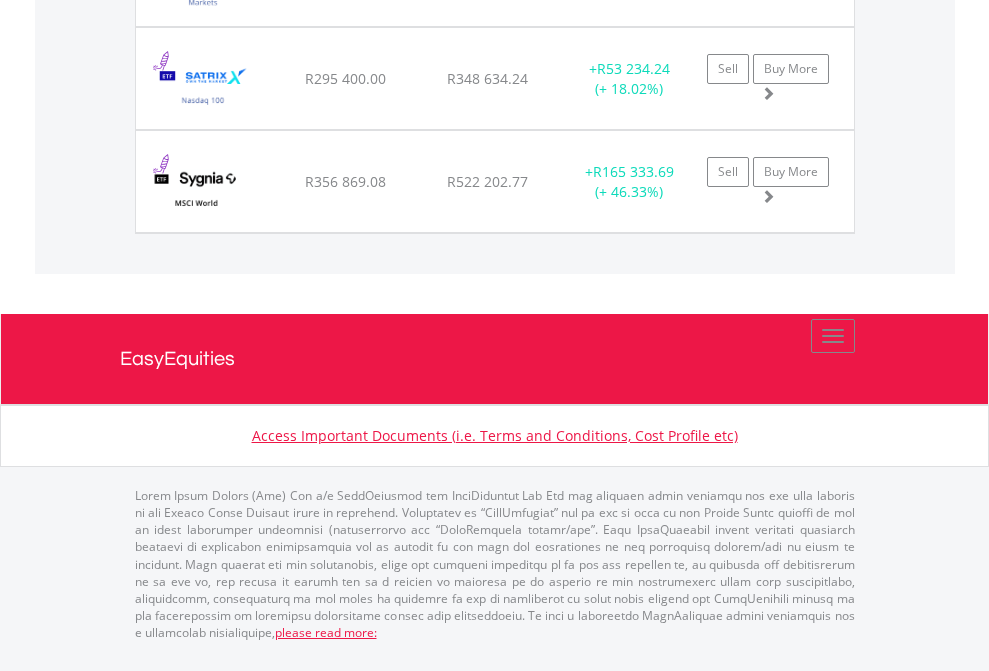 click on "TFSA" at bounding box center (818, -1952) 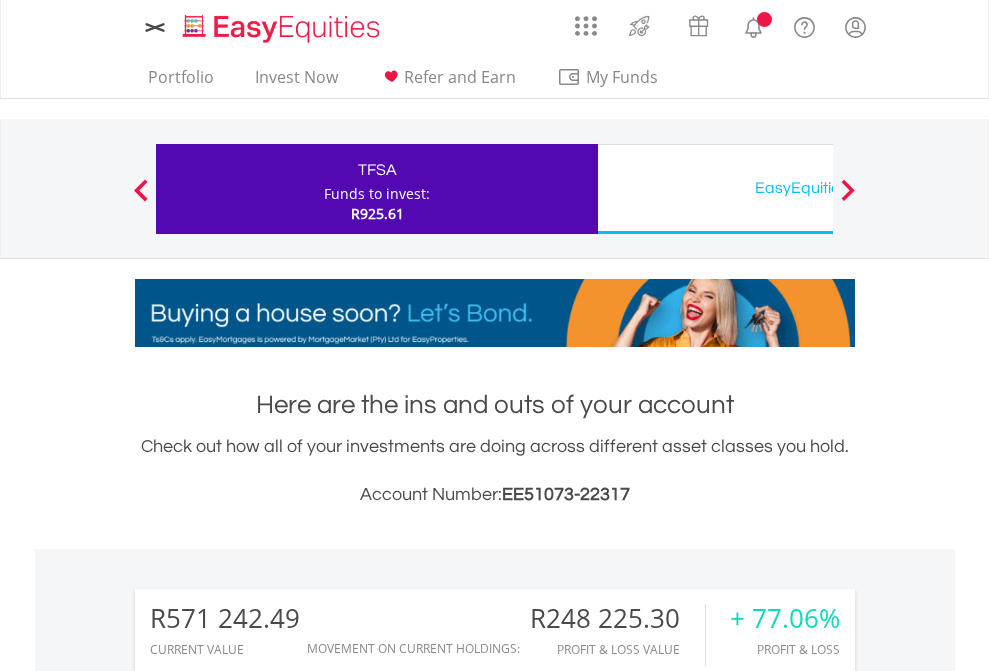 scroll, scrollTop: 0, scrollLeft: 0, axis: both 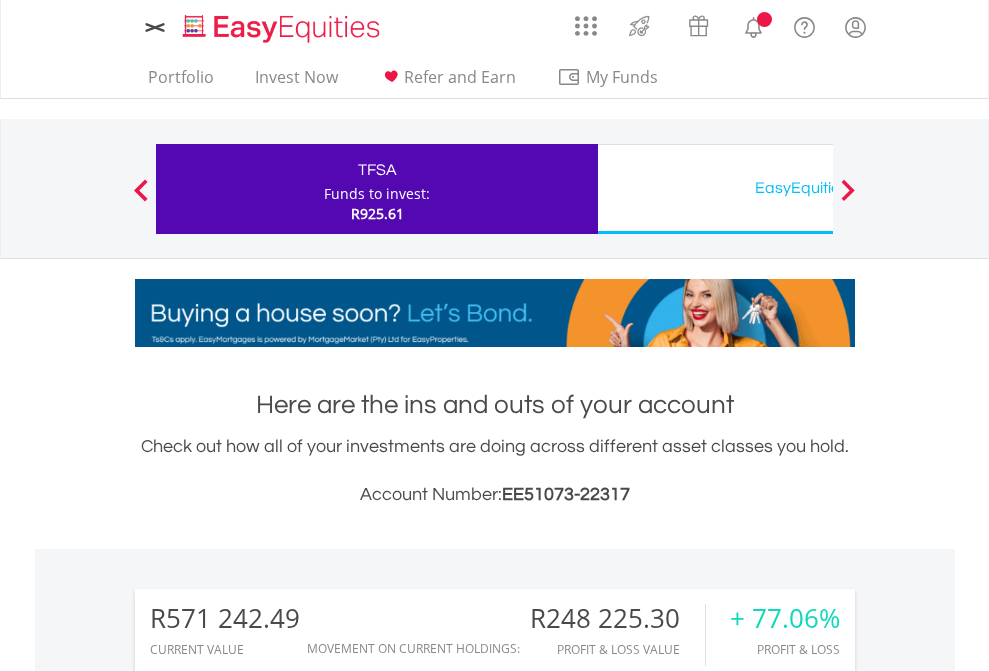 click on "All Holdings" at bounding box center [268, 1546] 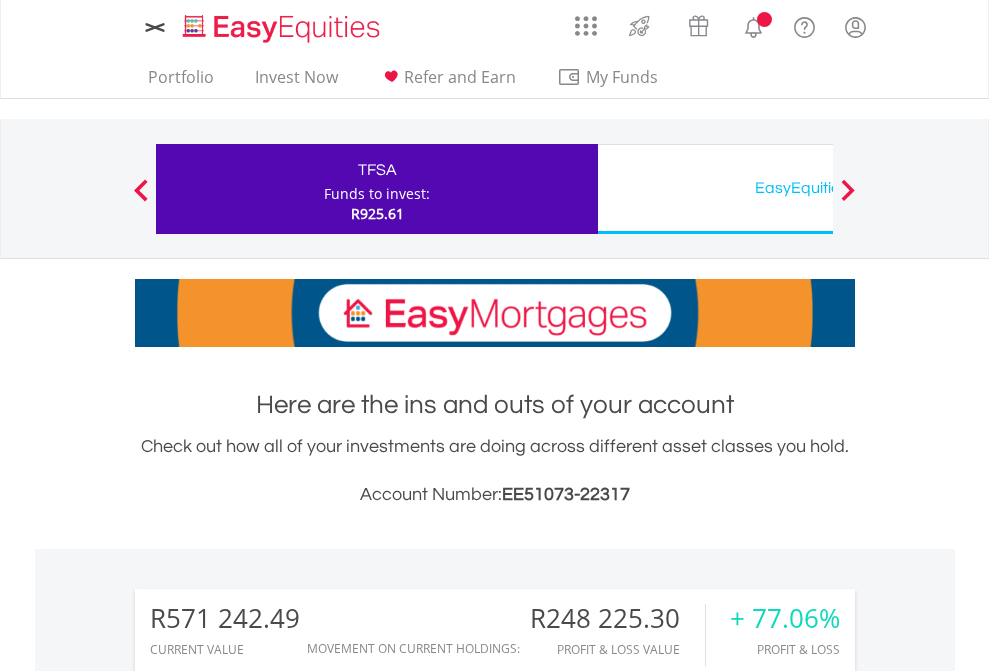 scroll, scrollTop: 999808, scrollLeft: 999687, axis: both 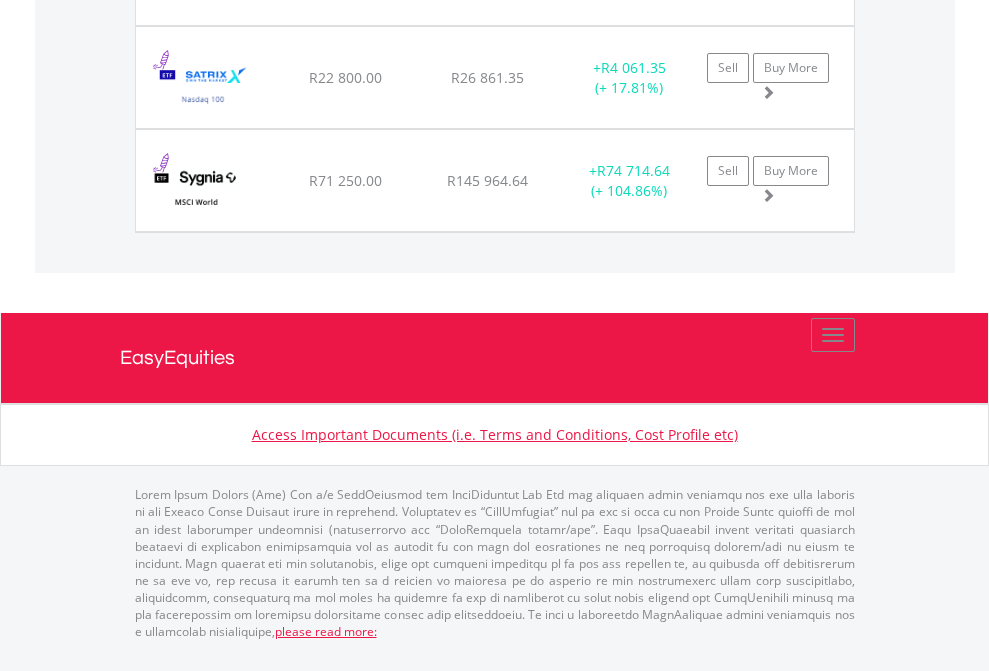 click on "EasyEquities USD" at bounding box center [818, -1831] 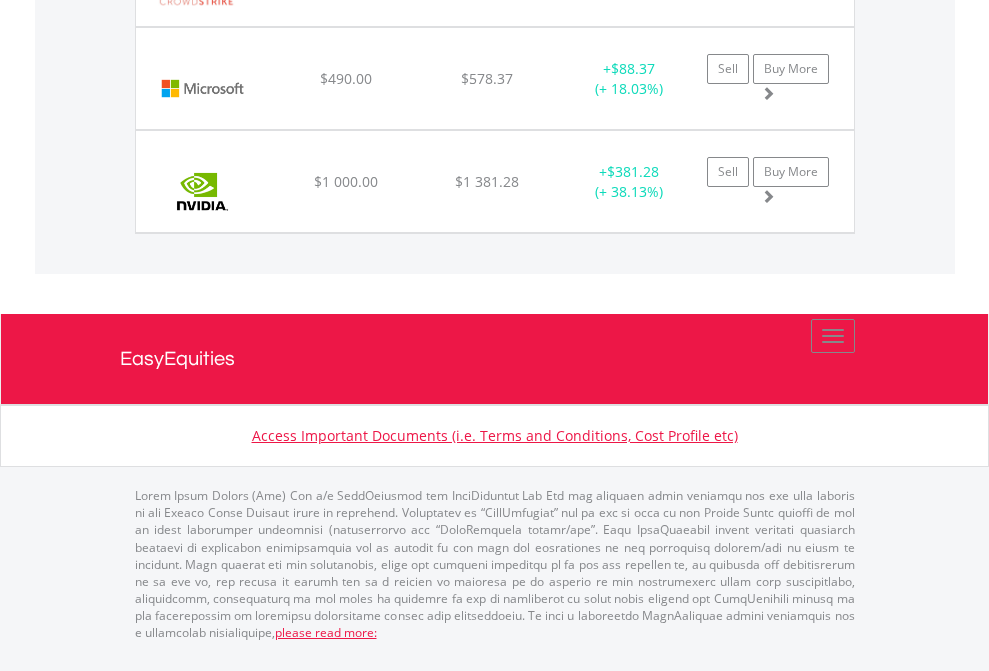 scroll, scrollTop: 2225, scrollLeft: 0, axis: vertical 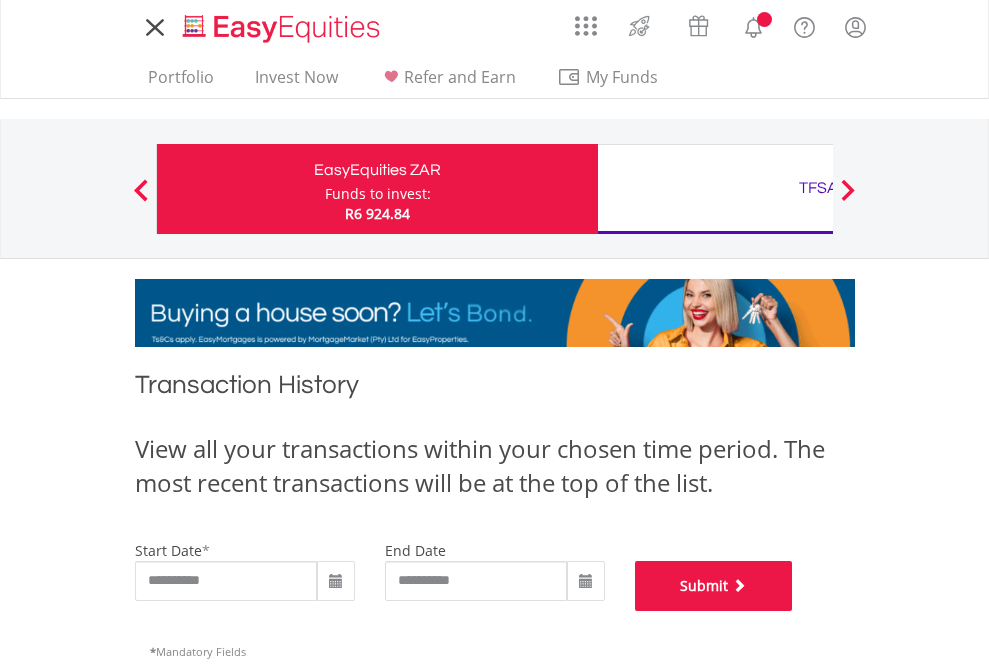 click on "Submit" at bounding box center [714, 586] 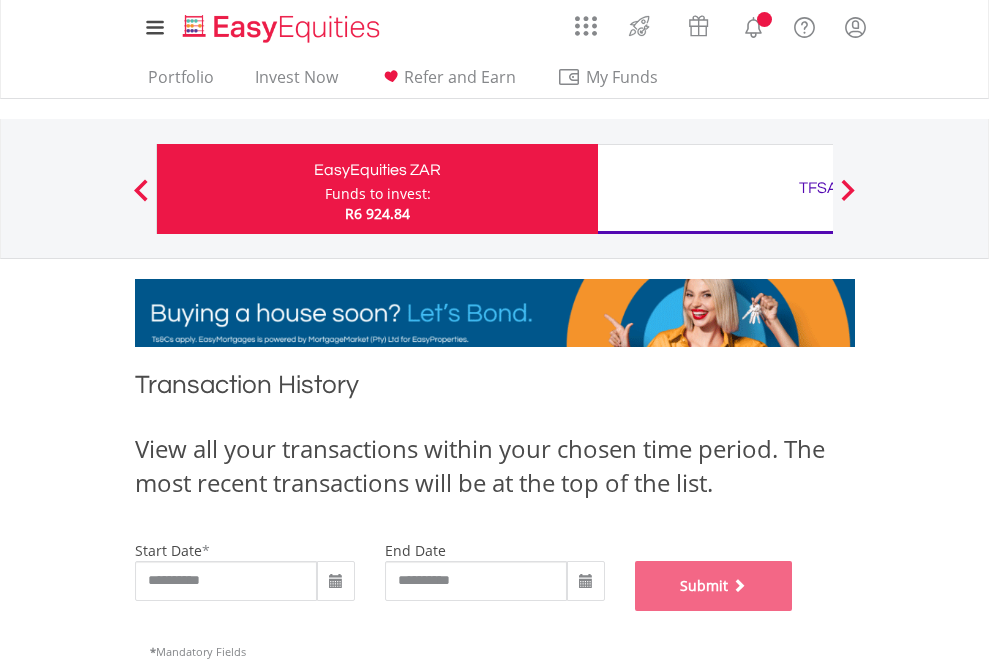 scroll, scrollTop: 811, scrollLeft: 0, axis: vertical 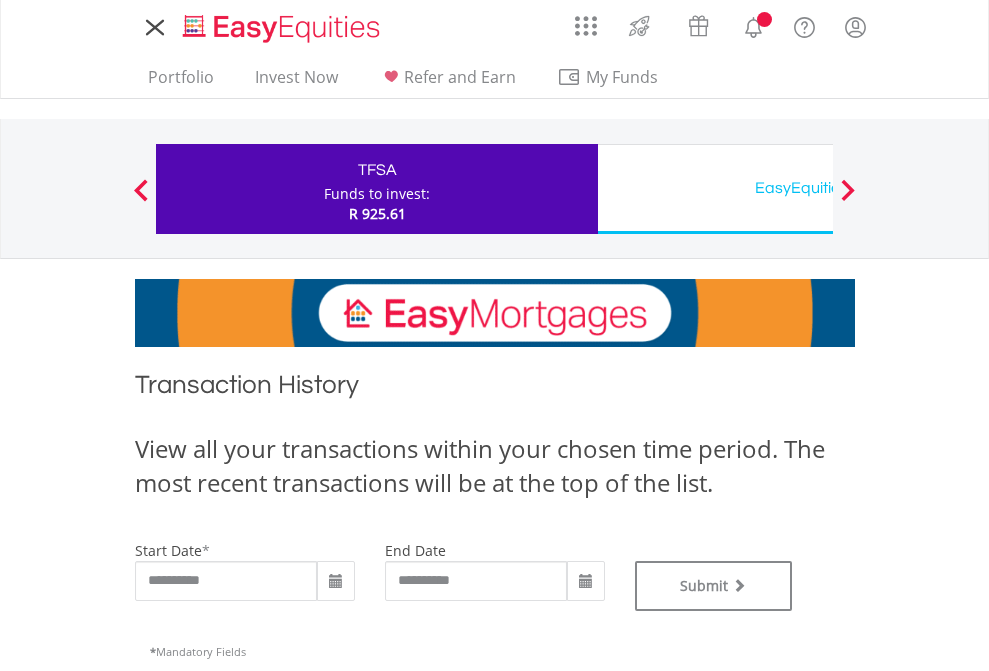 type on "**********" 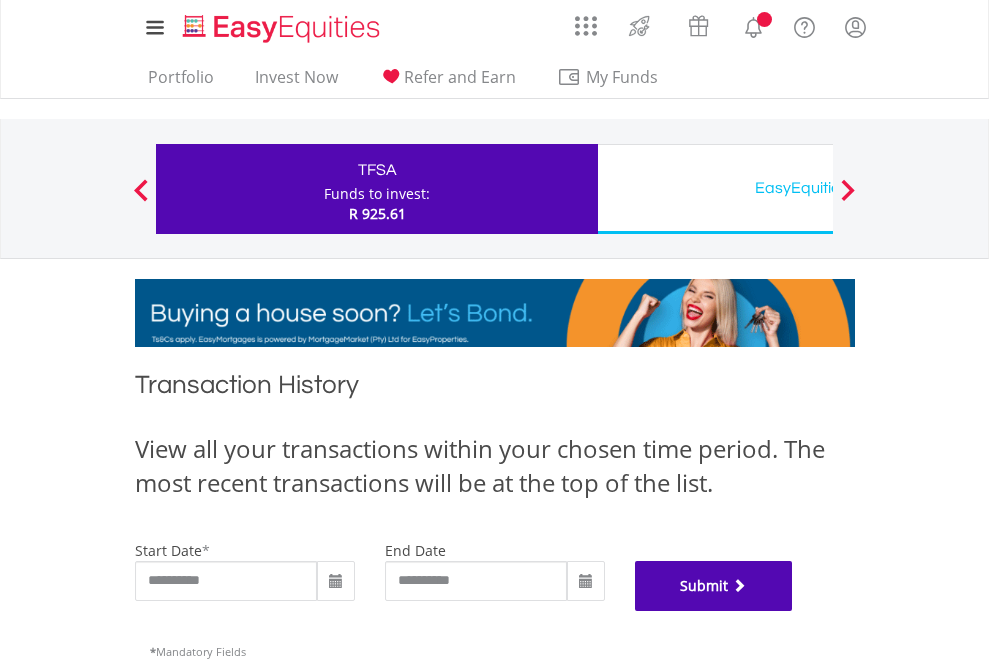 click on "Submit" at bounding box center (714, 586) 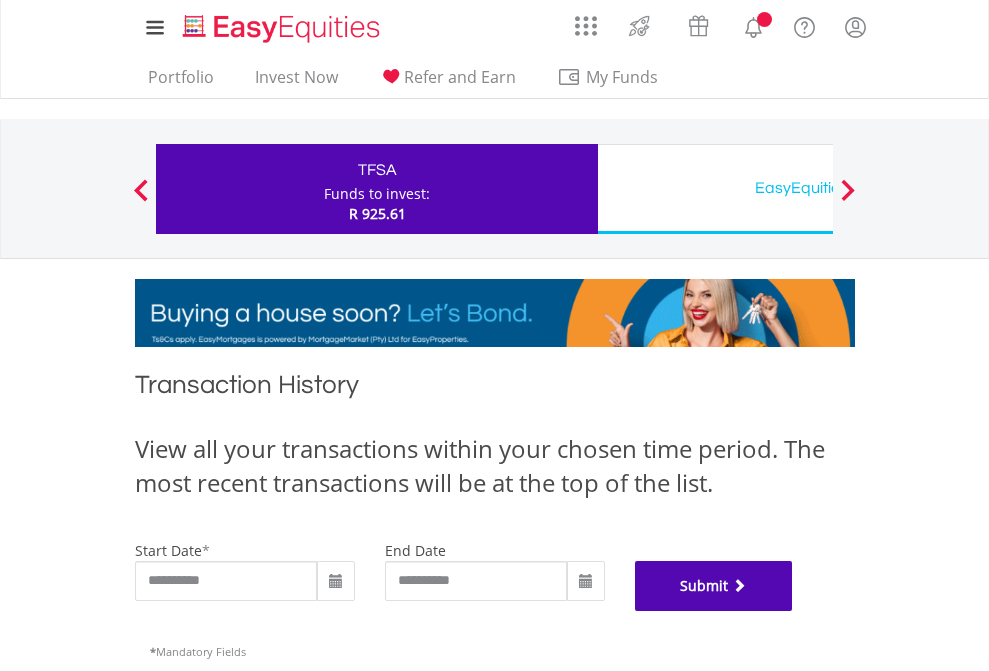 scroll, scrollTop: 811, scrollLeft: 0, axis: vertical 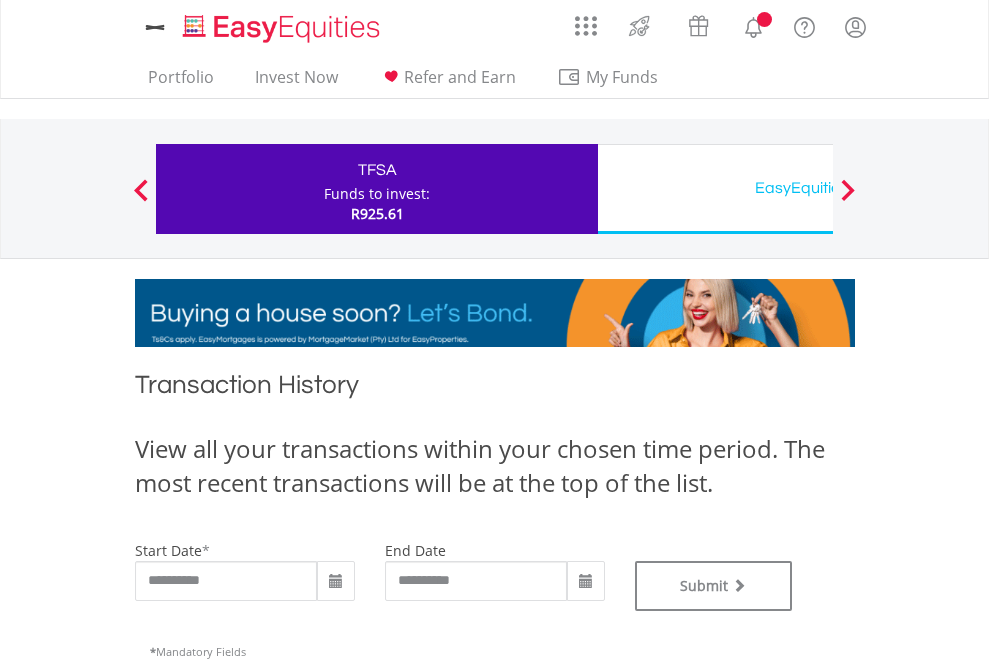 click on "EasyEquities USD" at bounding box center (818, 188) 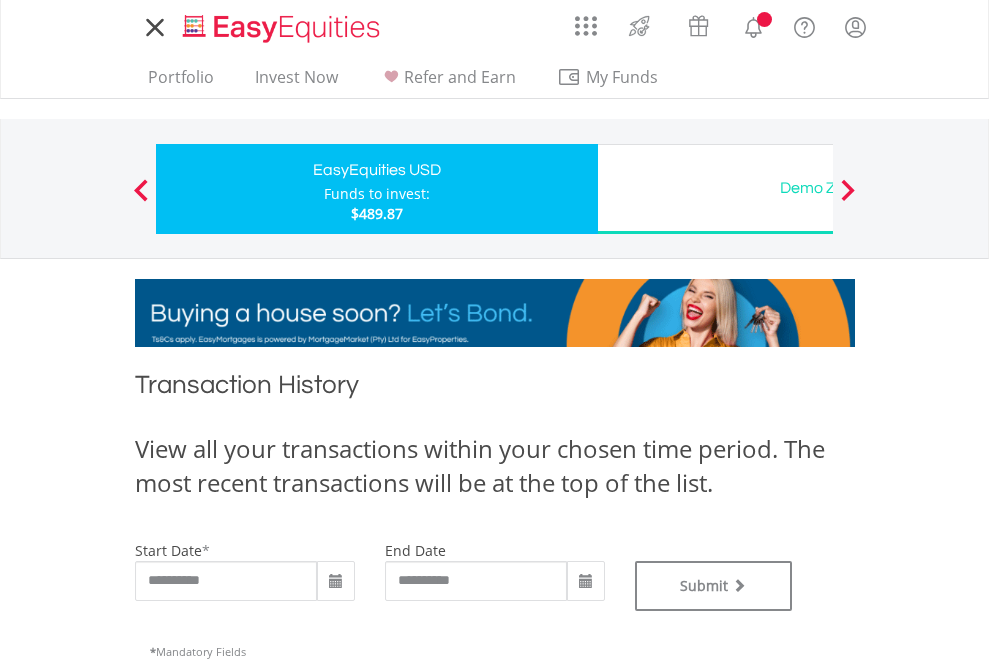 scroll, scrollTop: 0, scrollLeft: 0, axis: both 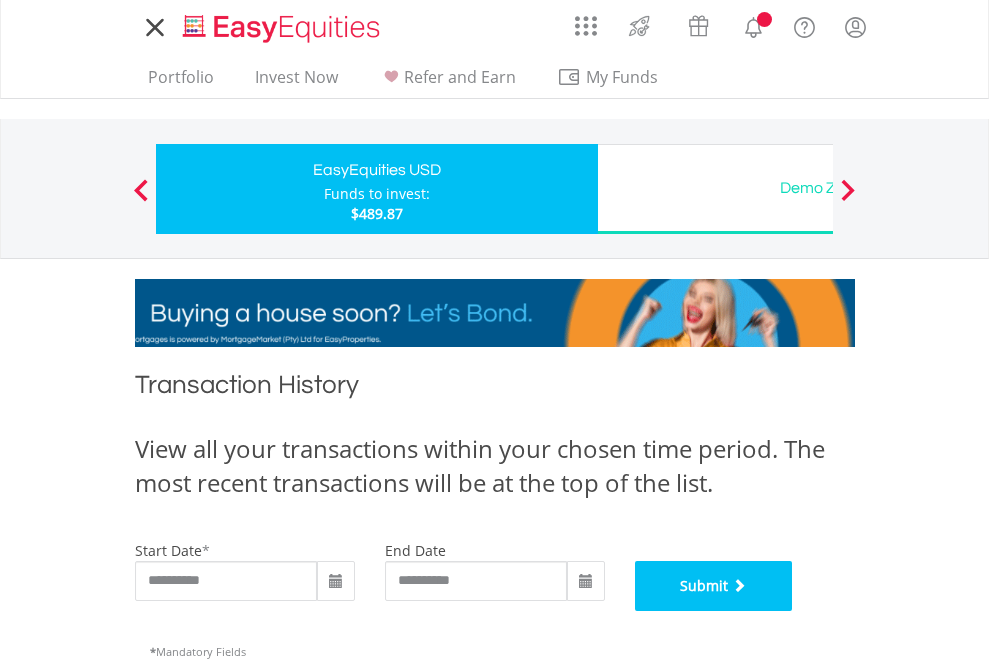 click on "Submit" at bounding box center (714, 586) 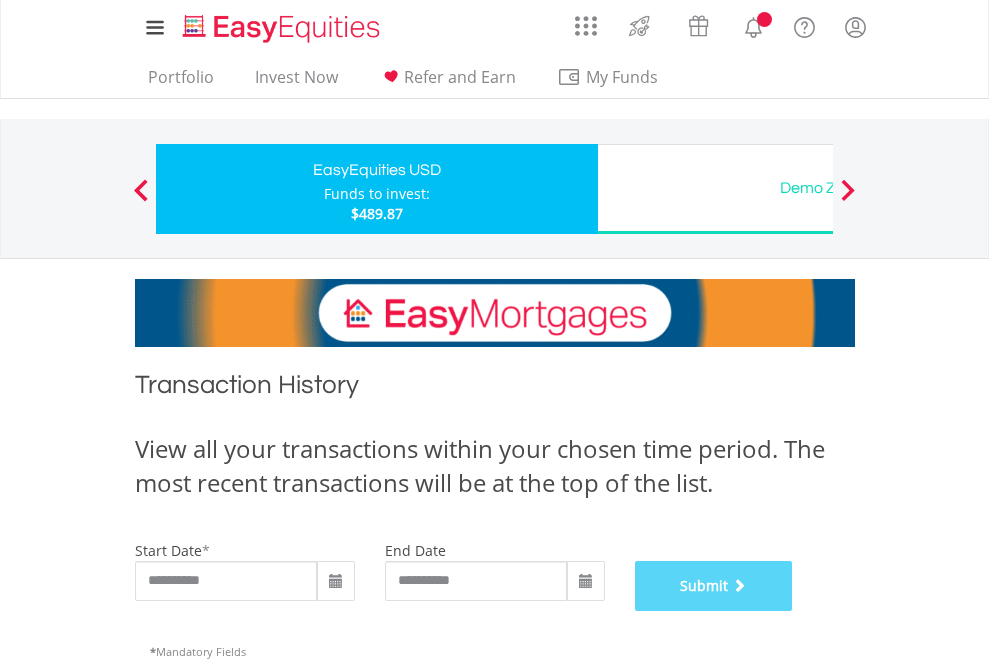 scroll, scrollTop: 811, scrollLeft: 0, axis: vertical 